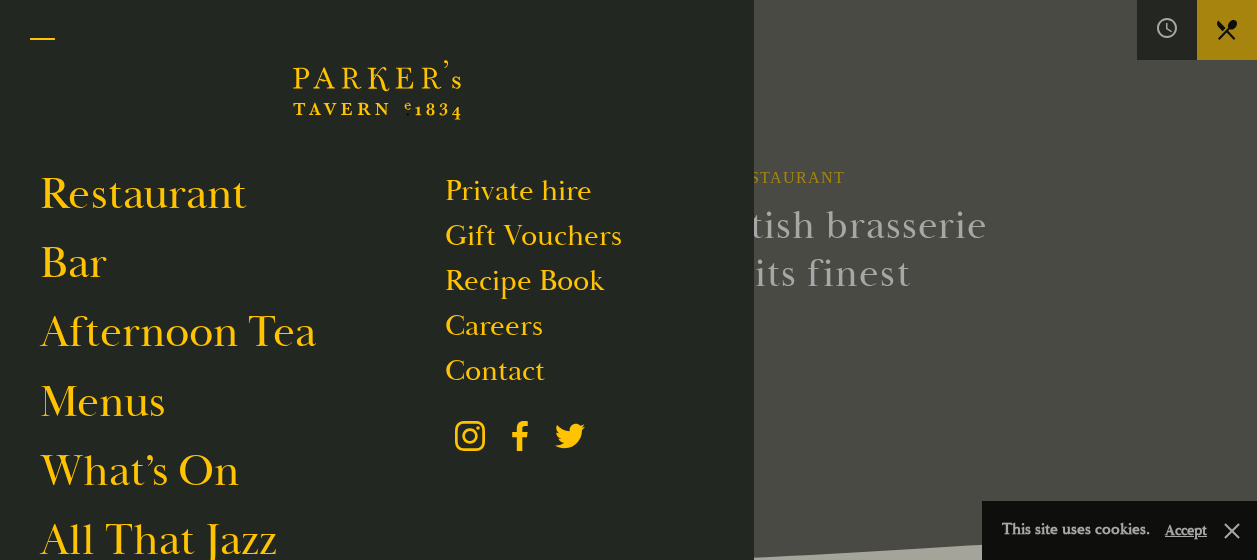 scroll, scrollTop: 0, scrollLeft: 0, axis: both 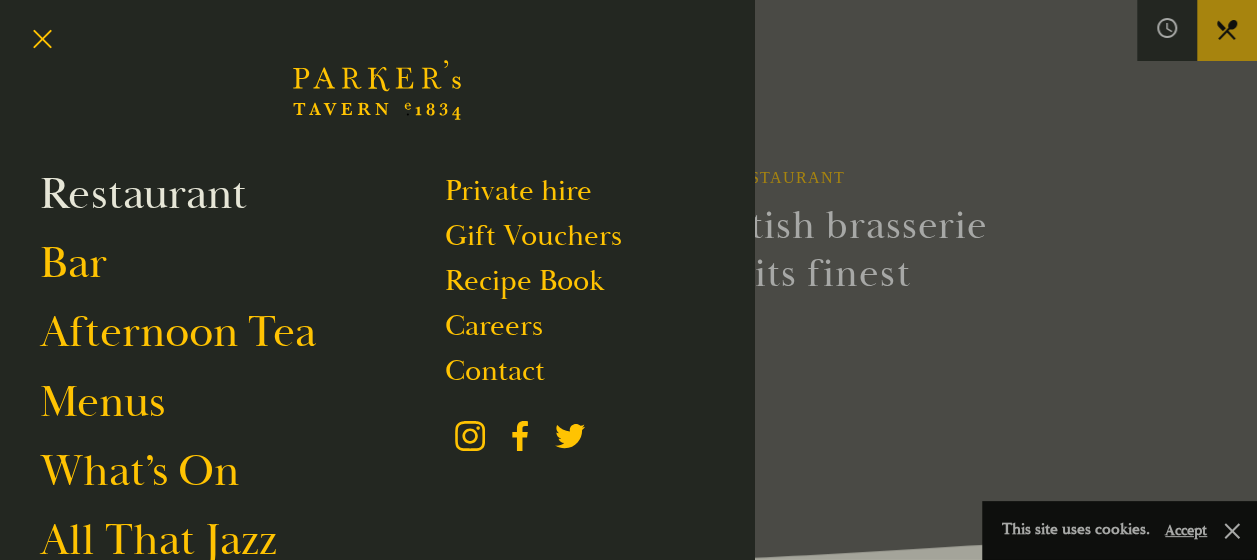 click on "Restaurant" at bounding box center (143, 195) 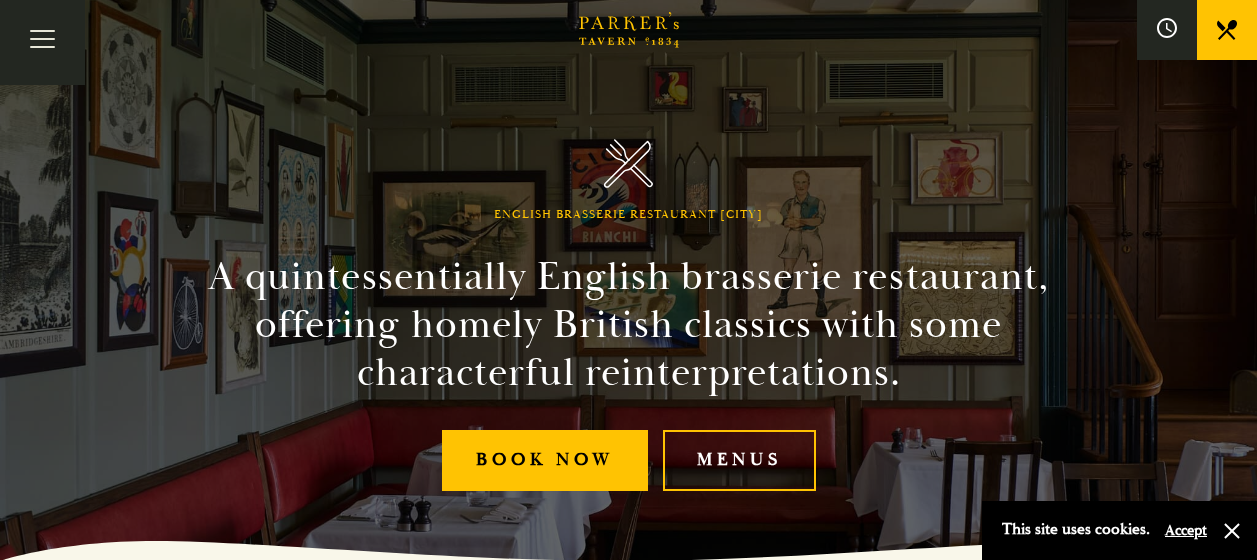 scroll, scrollTop: 0, scrollLeft: 0, axis: both 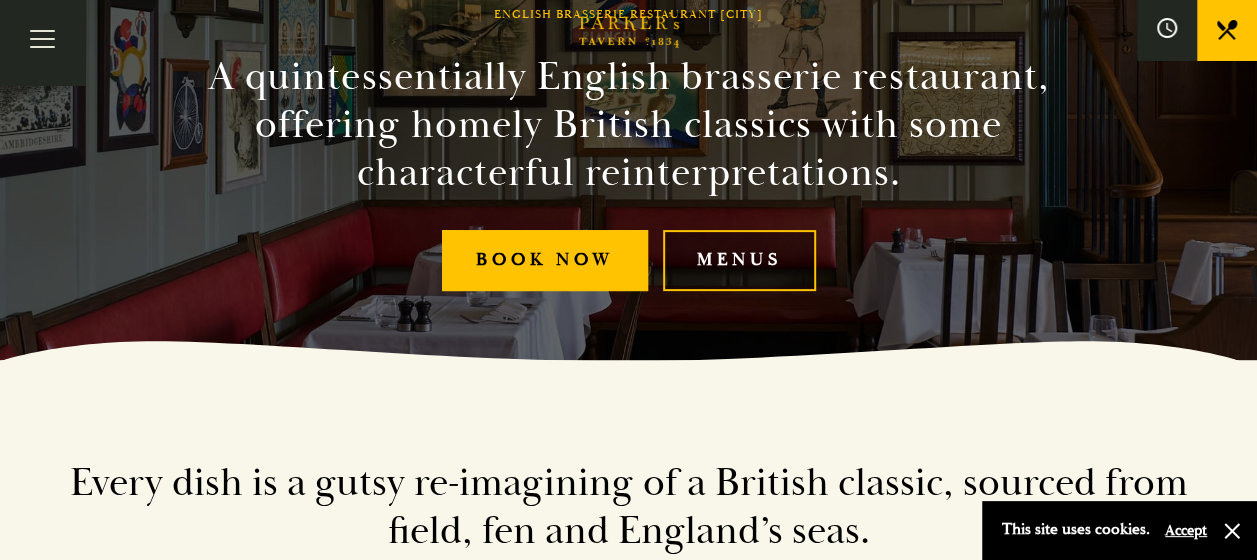 click on "Menus" at bounding box center [739, 260] 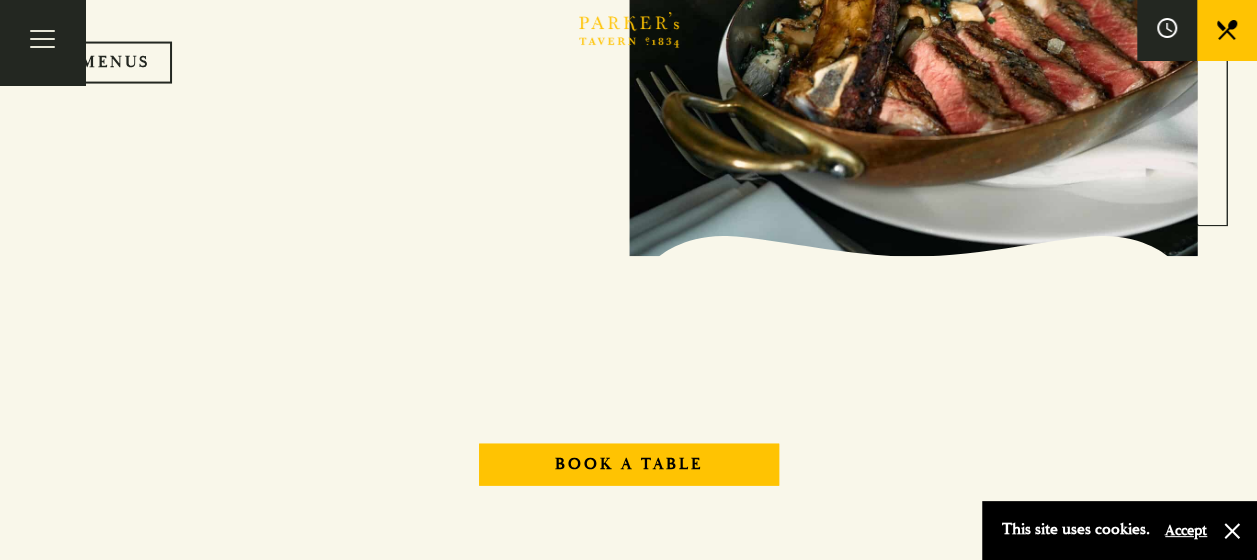 scroll, scrollTop: 0, scrollLeft: 0, axis: both 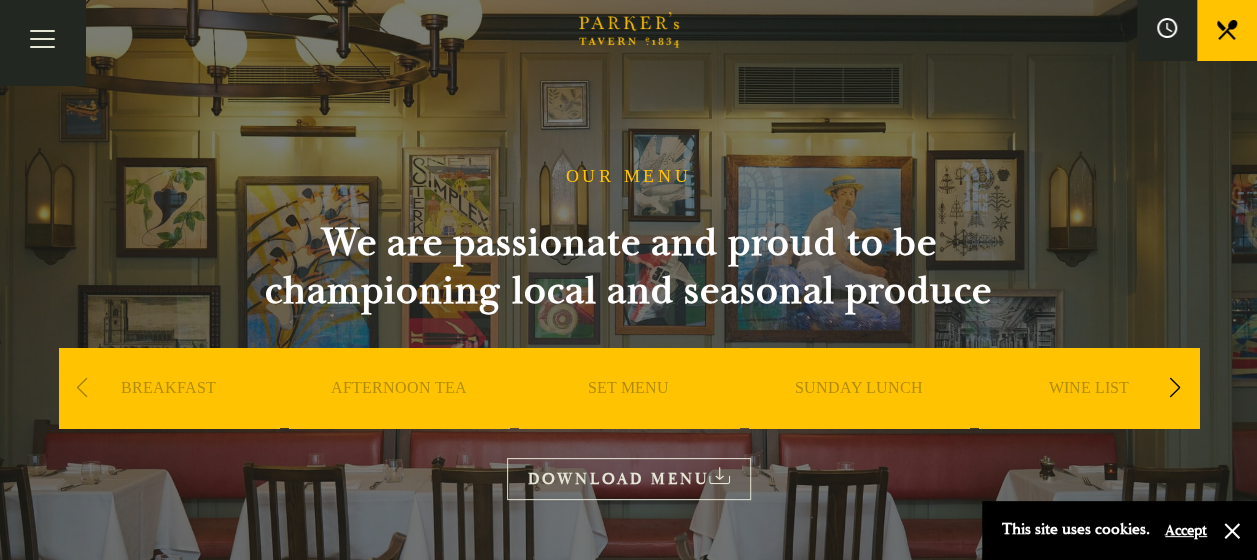 click on "WINE LIST" at bounding box center [1089, 418] 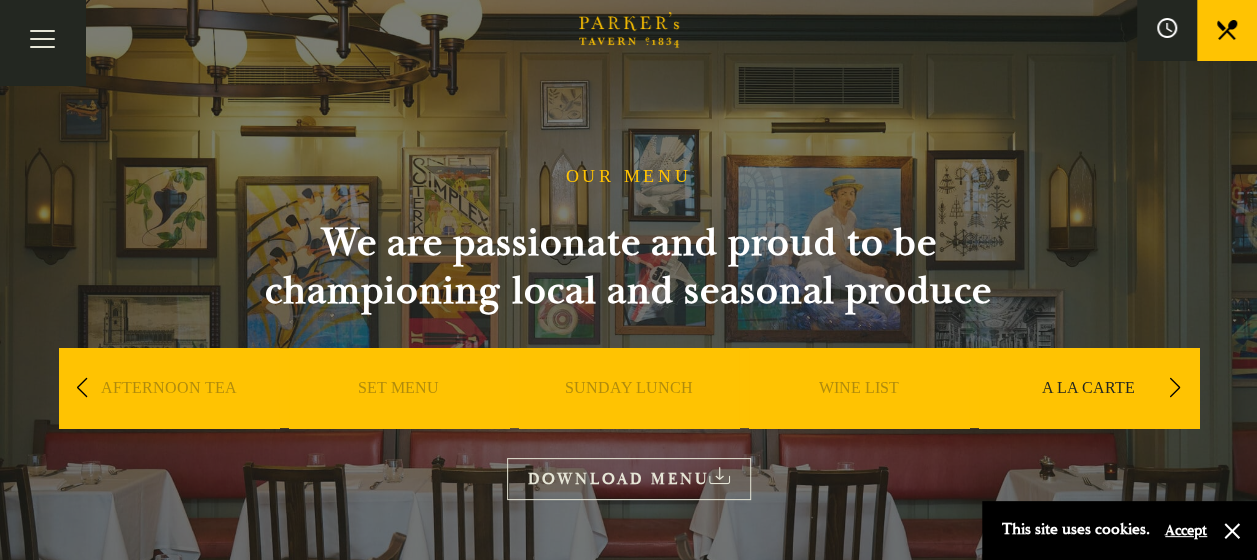 click at bounding box center (1175, 388) 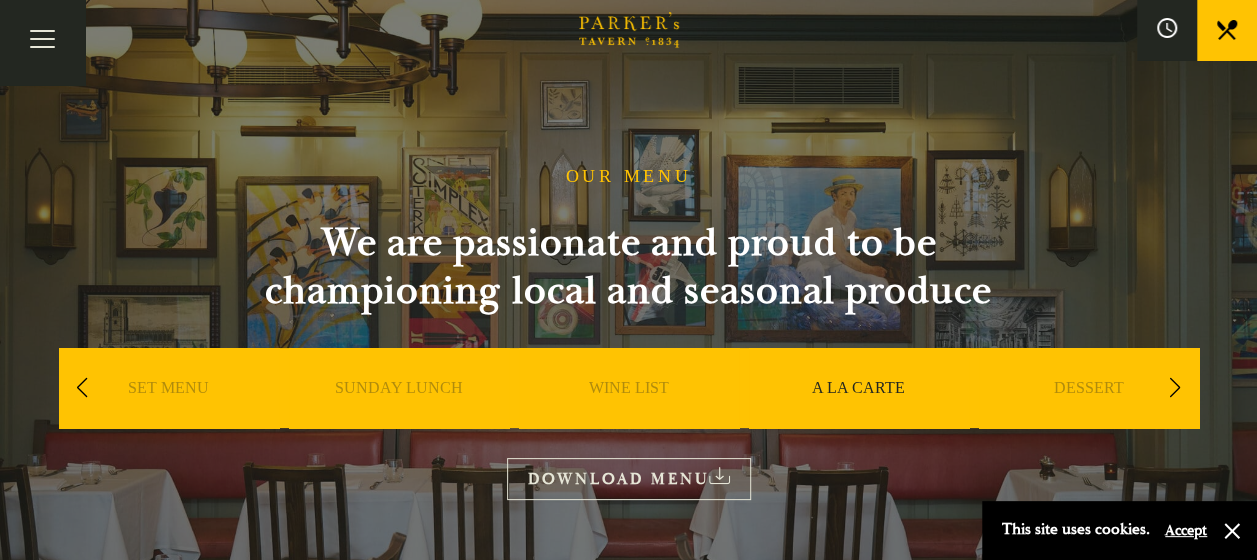 click on "A LA CARTE" at bounding box center (859, 418) 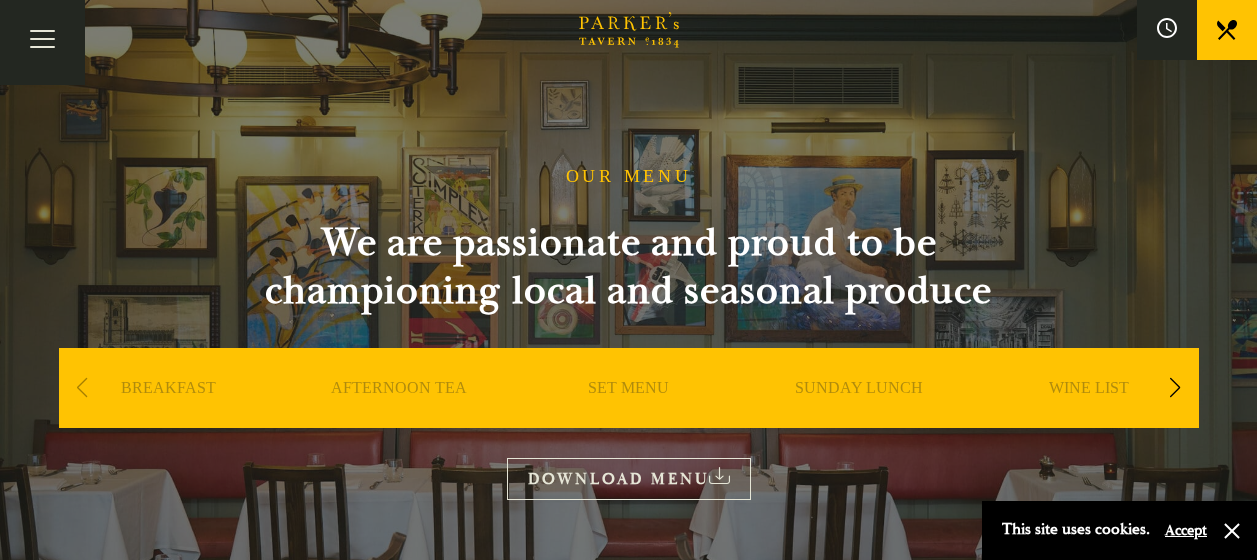 scroll, scrollTop: 0, scrollLeft: 0, axis: both 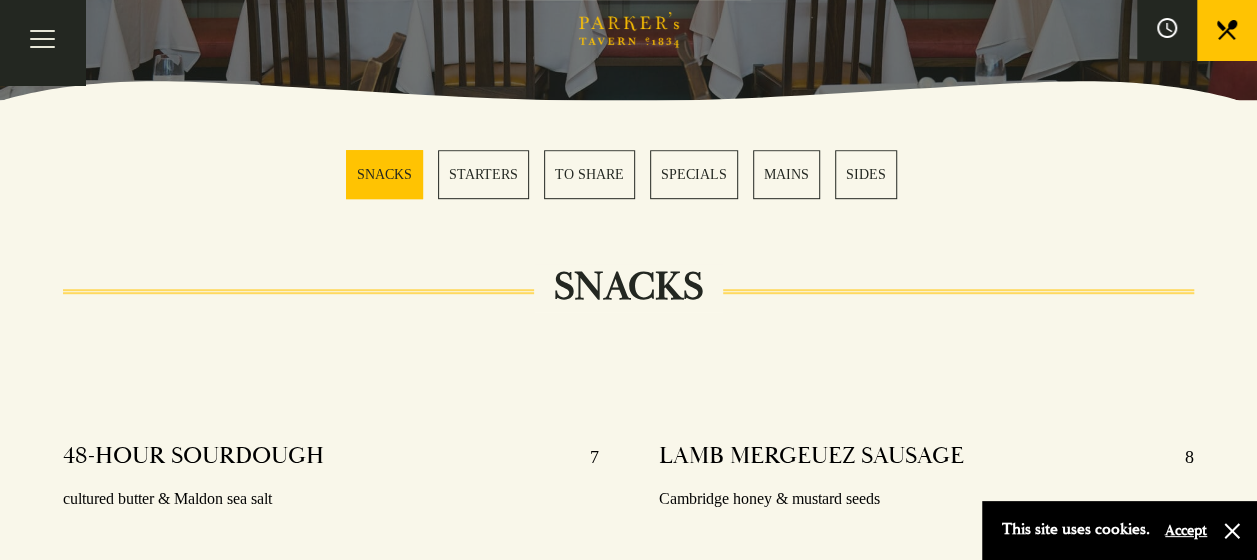 click on "STARTERS" at bounding box center (483, 174) 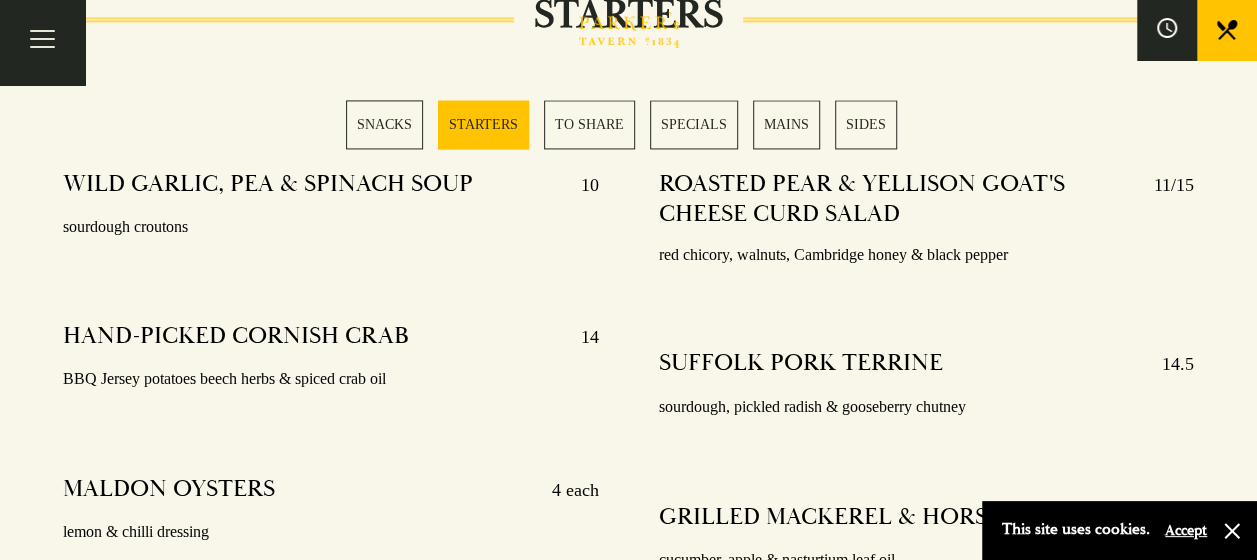 scroll, scrollTop: 1482, scrollLeft: 0, axis: vertical 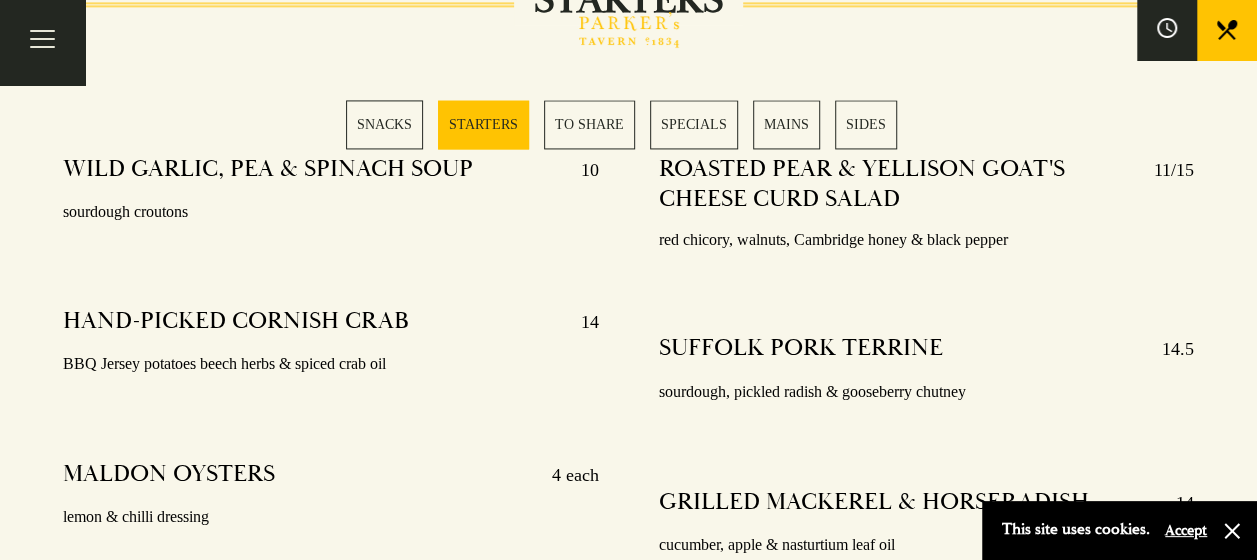 click on "ROASTED PEAR & YELLISON GOAT'S CHEESE CURD SALAD" at bounding box center [897, 184] 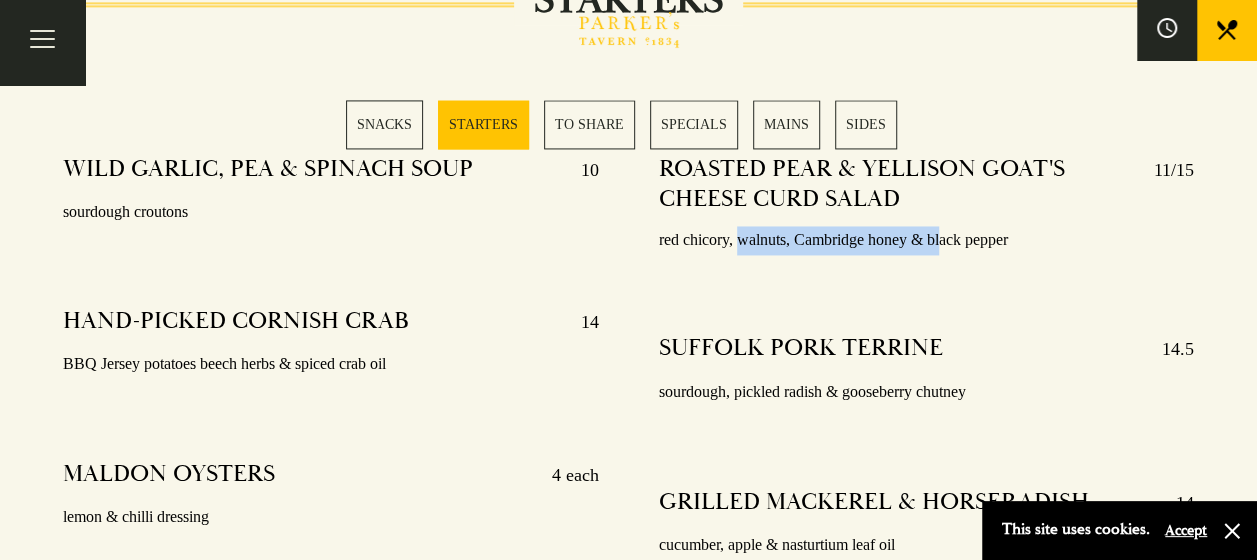 drag, startPoint x: 852, startPoint y: 228, endPoint x: 737, endPoint y: 239, distance: 115.52489 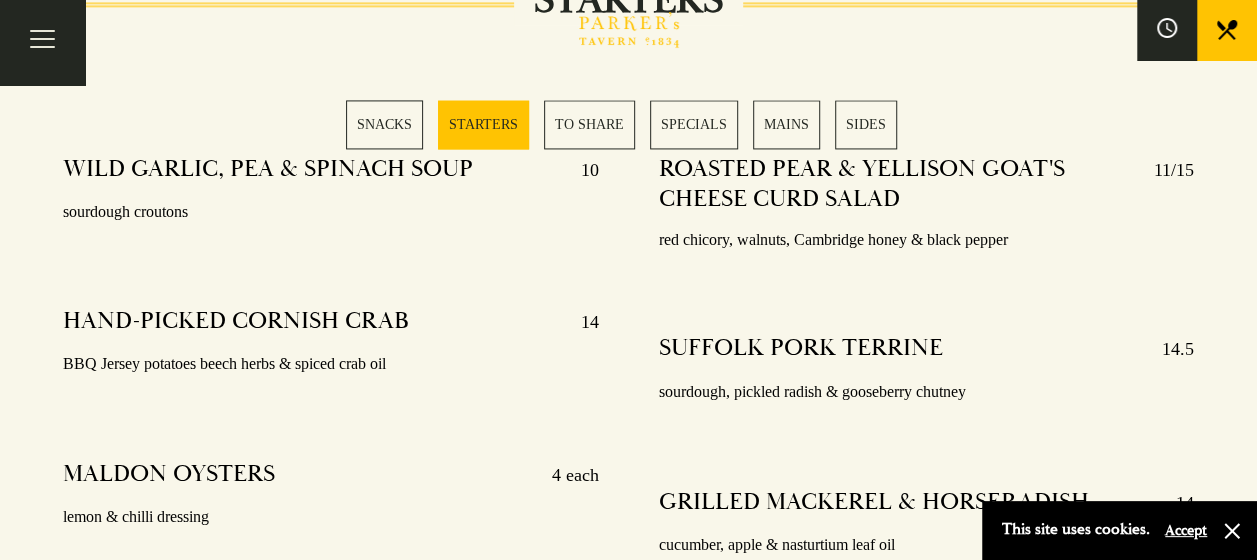 drag, startPoint x: 737, startPoint y: 239, endPoint x: 759, endPoint y: 298, distance: 62.968246 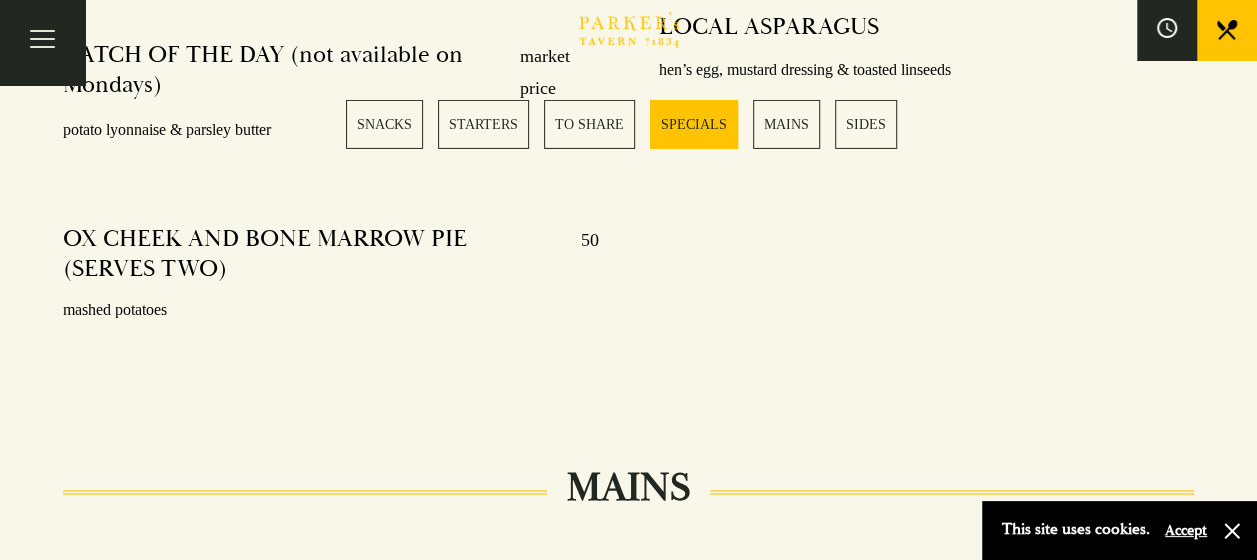 scroll, scrollTop: 3282, scrollLeft: 0, axis: vertical 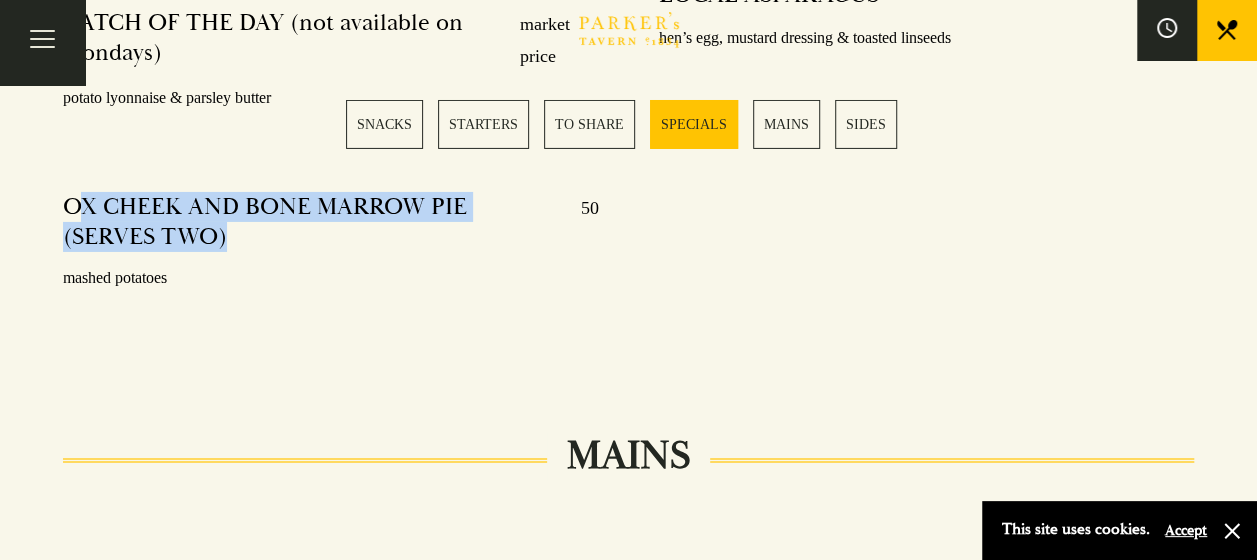 drag, startPoint x: 84, startPoint y: 218, endPoint x: 473, endPoint y: 230, distance: 389.18506 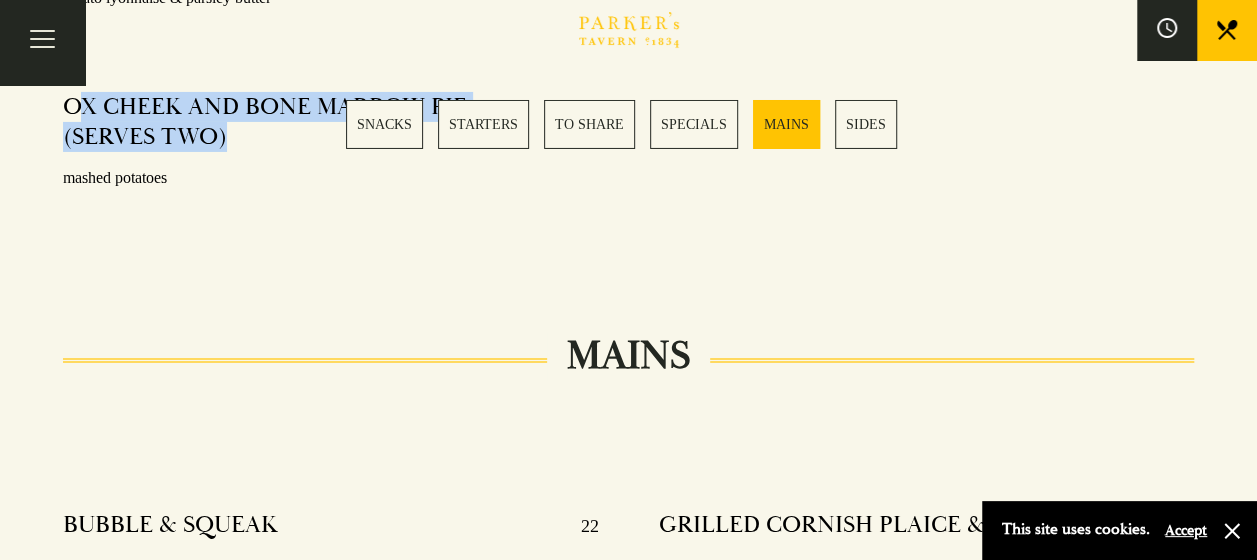 click on "SNACKS 48-HOUR SOURDOUGH 7 cultured butter & Maldon sea salt SELECTION OF OLIVES 5 Nocellara, manzanilla, Kalamata & Bella di Cerignola DEVILS ON HORSEBACK 6.5 prunes wrapped in streaky bacon LAMB MERGEUEZ SAUSAGE 8 Cambridge honey & mustard seeds BEVERSTOCK CHEESE STRAWS 6.5 with pickled walnut dip CRISPY COD CHEEK SCAMPI 8 with parsley aioli             STARTERS WILD GARLIC, PEA & SPINACH SOUP 10 sourdough croutons   HAND-PICKED CORNISH CRAB 14 BBQ Jersey potatoes beech herbs & spiced crab oil MALDON OYSTERS 4 each lemon & chilli dressing BAKED DUCK EGG WITH TOASTED SOURDOUGH 12/19 BBQ maitake mushroom, bitter leaves & potato crisps   ROASTED PEAR & YELLISON GOAT'S CHEESE CURD SALAD 11/15 red chicory, walnuts, Cambridge honey & black pepper SUFFOLK PORK TERRINE 14.5 sourdough, pickled radish & gooseberry chutney GRILLED MACKEREL & HORSERADISH 14 cucumber, apple & nasturtium leaf oil             TO SHARE MEAT FEAST – RIB-EYE STEAK, ROASTED BABY CHICKEN, CAMBRIDGE SAUSAGE & PORK CHOP 120   77" at bounding box center [628, -326] 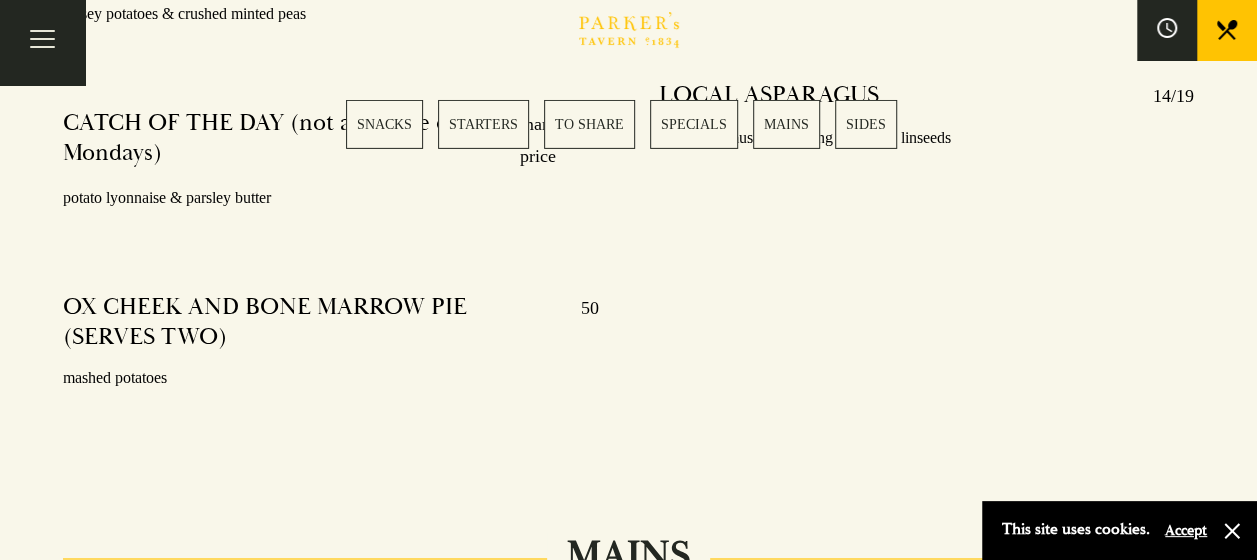 scroll, scrollTop: 3582, scrollLeft: 0, axis: vertical 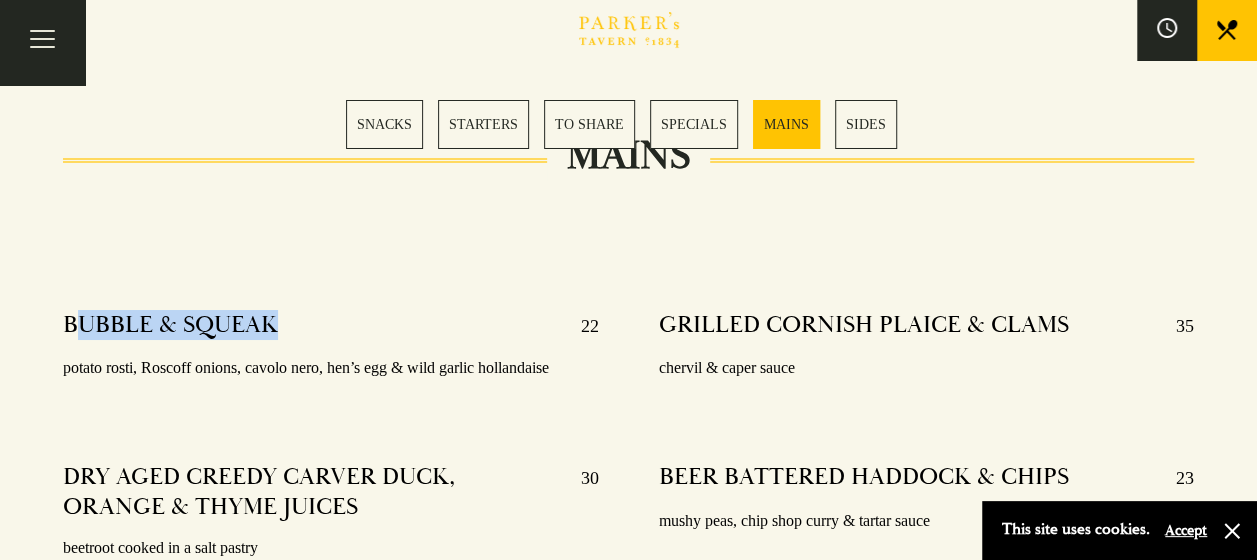 drag, startPoint x: 84, startPoint y: 328, endPoint x: 374, endPoint y: 328, distance: 290 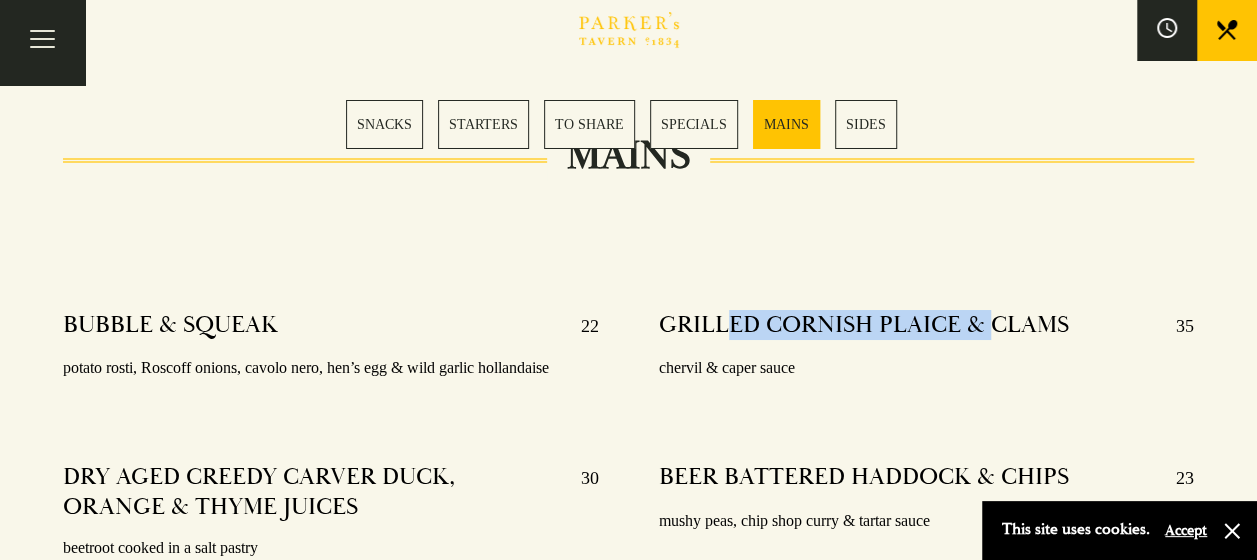 drag, startPoint x: 730, startPoint y: 306, endPoint x: 989, endPoint y: 326, distance: 259.77106 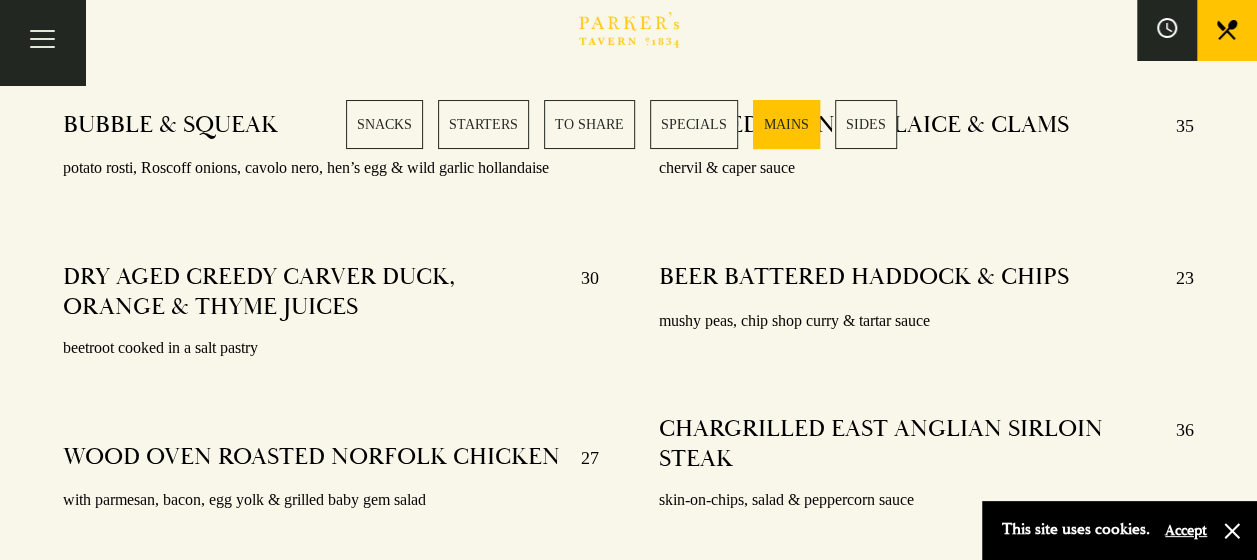 click on "GRILLED CORNISH PLAICE & CLAMS 35 chervil & caper sauce   BEER BATTERED HADDOCK & CHIPS 23 mushy peas, chip shop curry & tartar sauce CHARGRILLED EAST ANGLIAN SIRLOIN STEAK 36 skin-on-chips, salad & peppercorn sauce PARKER’S BEEF BURGER 19.5 brioche bun, baby gem lettuce, tomato, onion & skin-on chips ADD BACON 6 FRIED EGG 3" at bounding box center (927, 444) 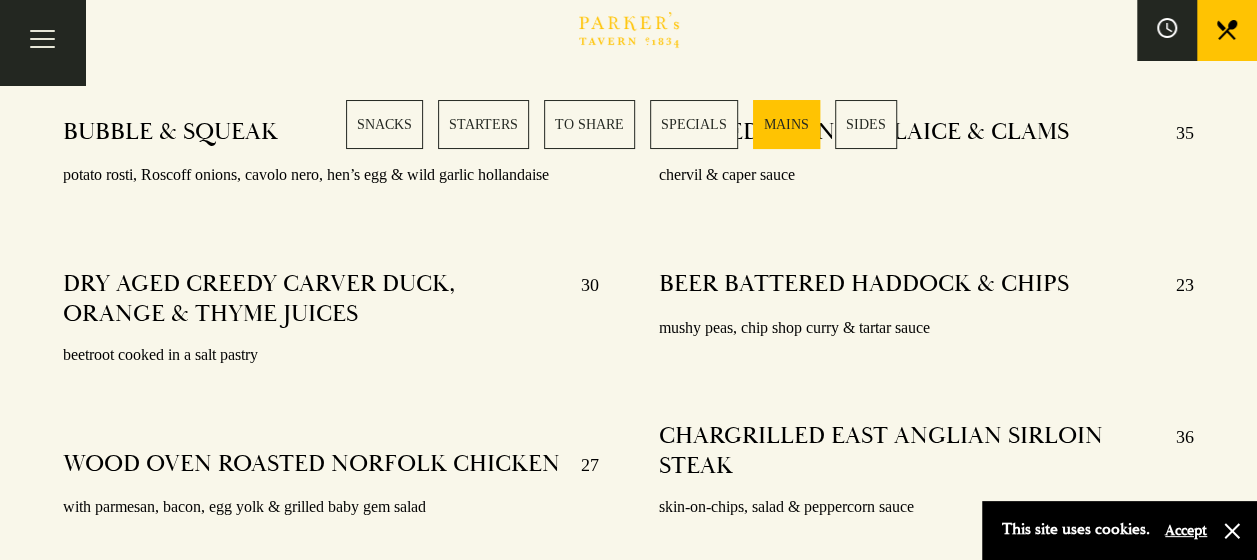 scroll, scrollTop: 3682, scrollLeft: 0, axis: vertical 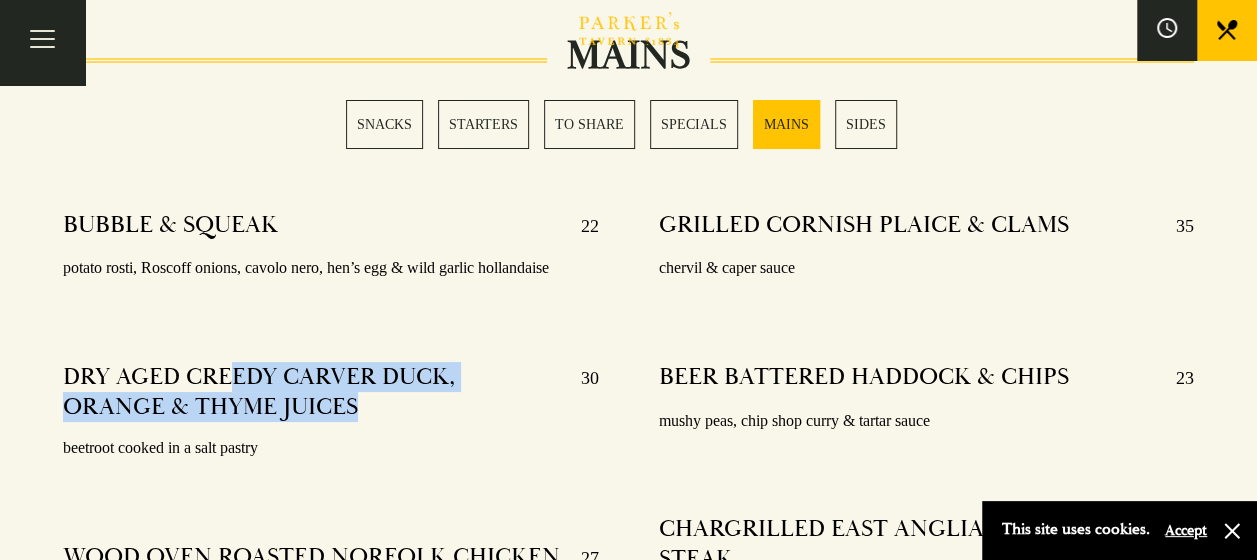 drag, startPoint x: 360, startPoint y: 371, endPoint x: 404, endPoint y: 407, distance: 56.85068 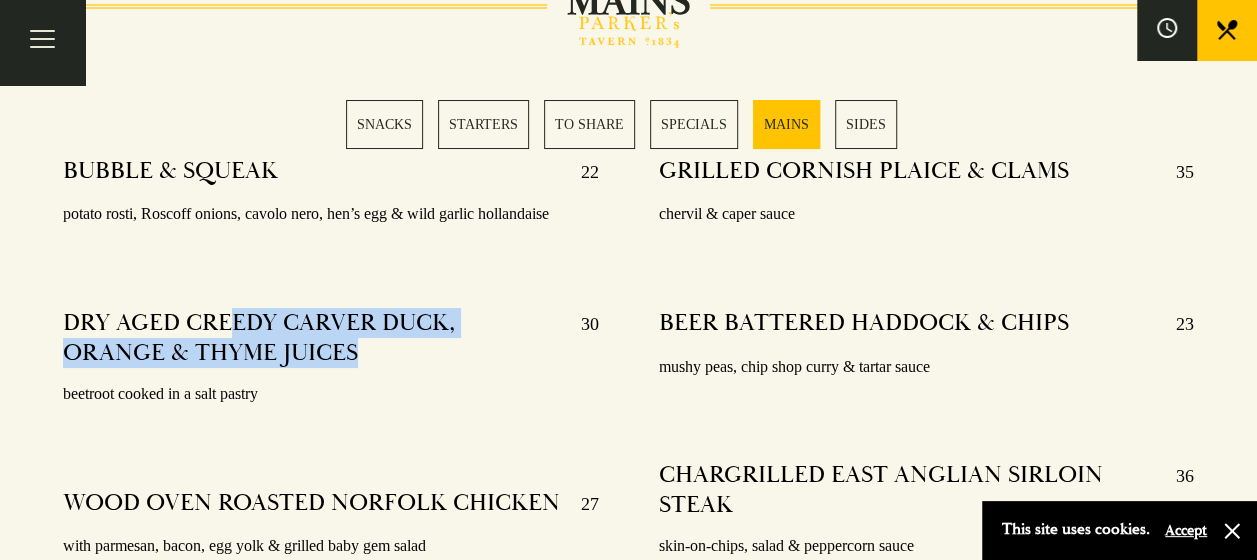 scroll, scrollTop: 3782, scrollLeft: 0, axis: vertical 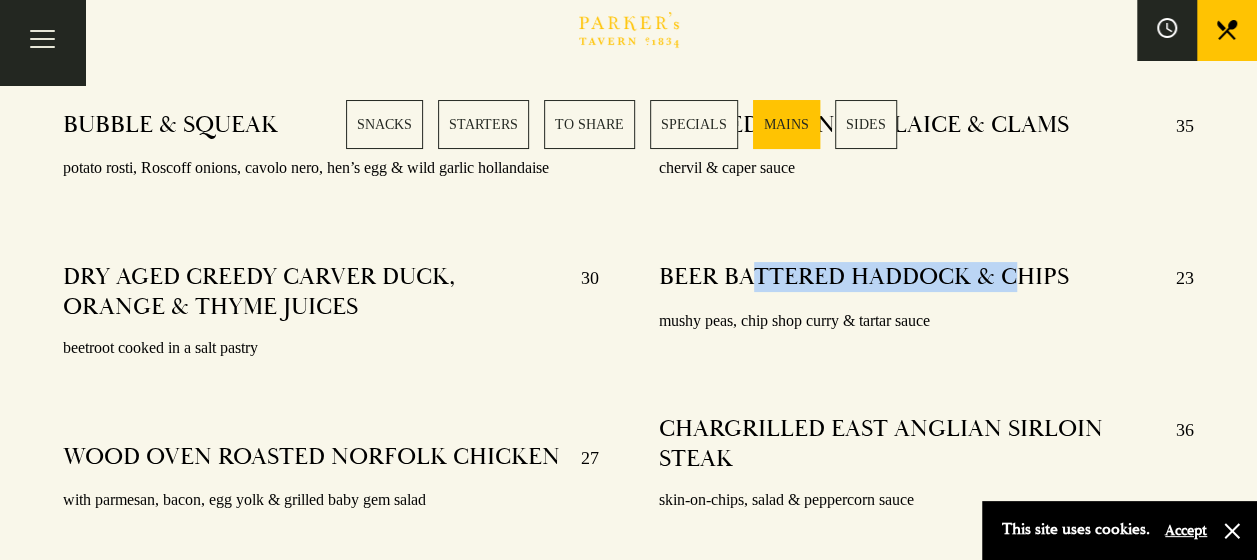 drag, startPoint x: 748, startPoint y: 286, endPoint x: 1037, endPoint y: 290, distance: 289.02768 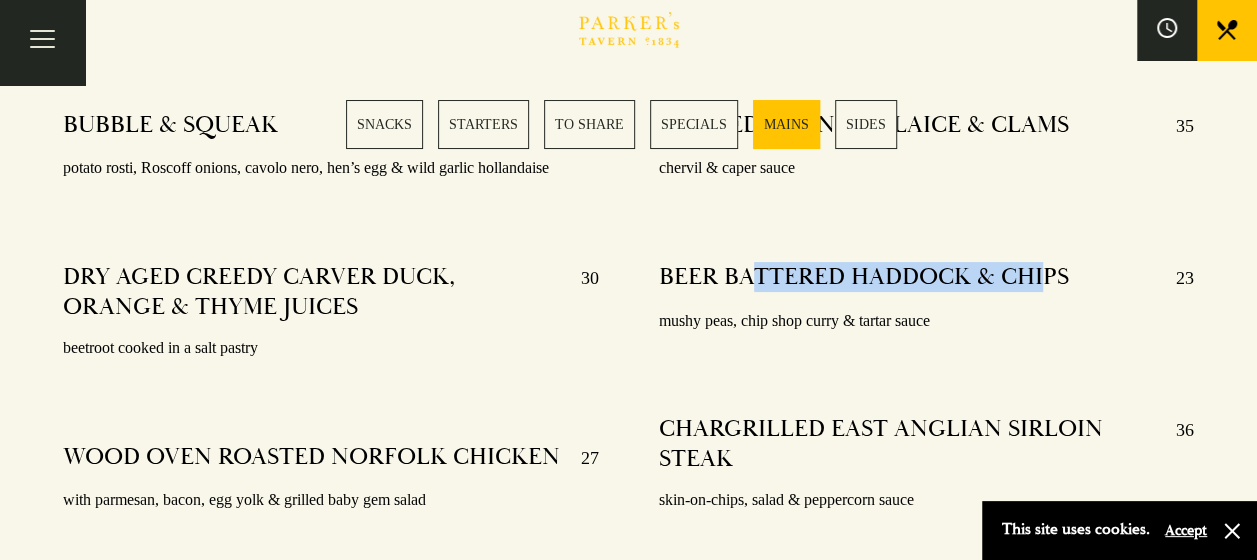 drag, startPoint x: 1037, startPoint y: 290, endPoint x: 1058, endPoint y: 293, distance: 21.213203 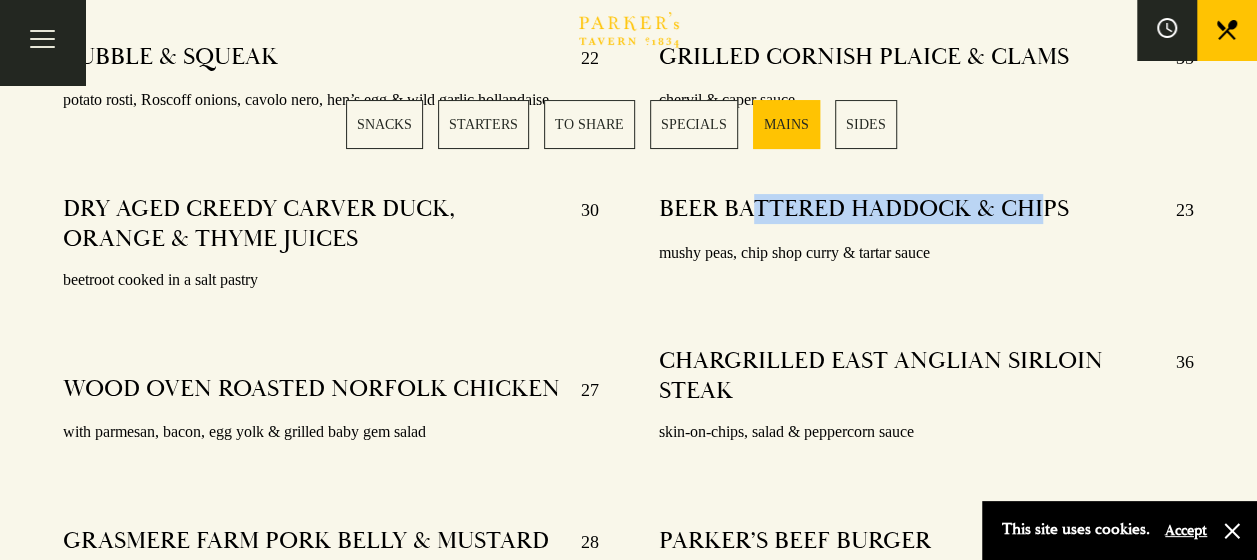 scroll, scrollTop: 3882, scrollLeft: 0, axis: vertical 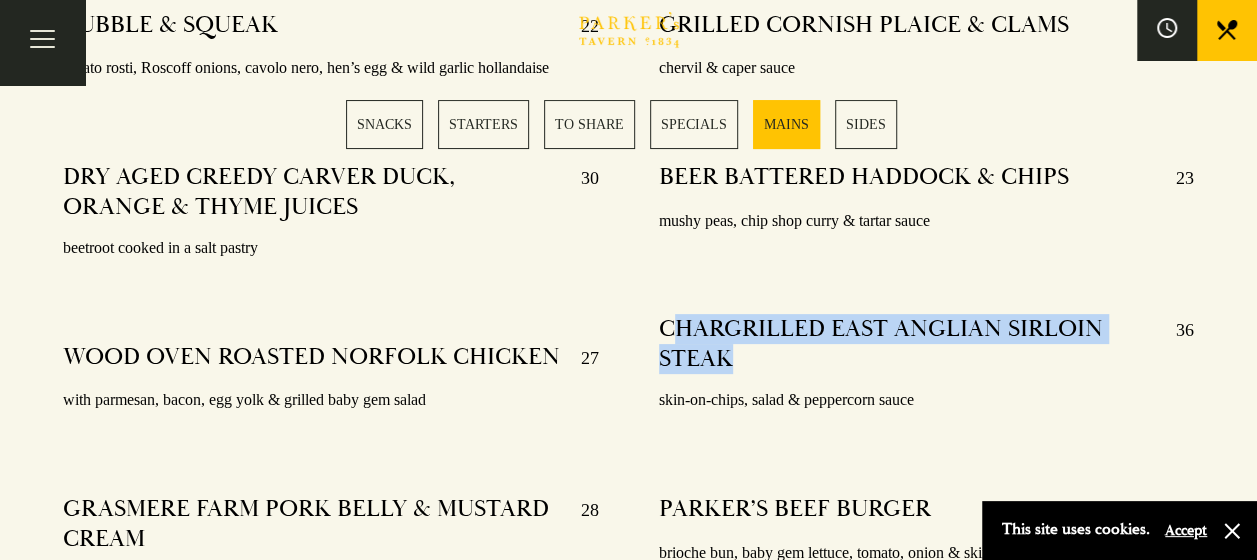 drag, startPoint x: 818, startPoint y: 360, endPoint x: 669, endPoint y: 344, distance: 149.8566 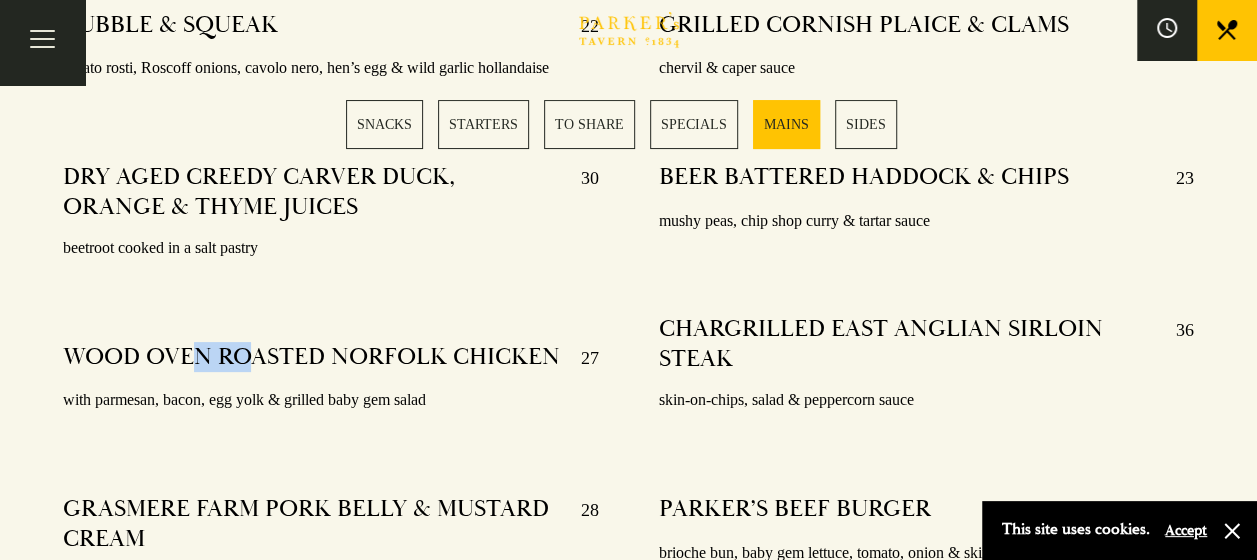 drag, startPoint x: 192, startPoint y: 358, endPoint x: 280, endPoint y: 353, distance: 88.14193 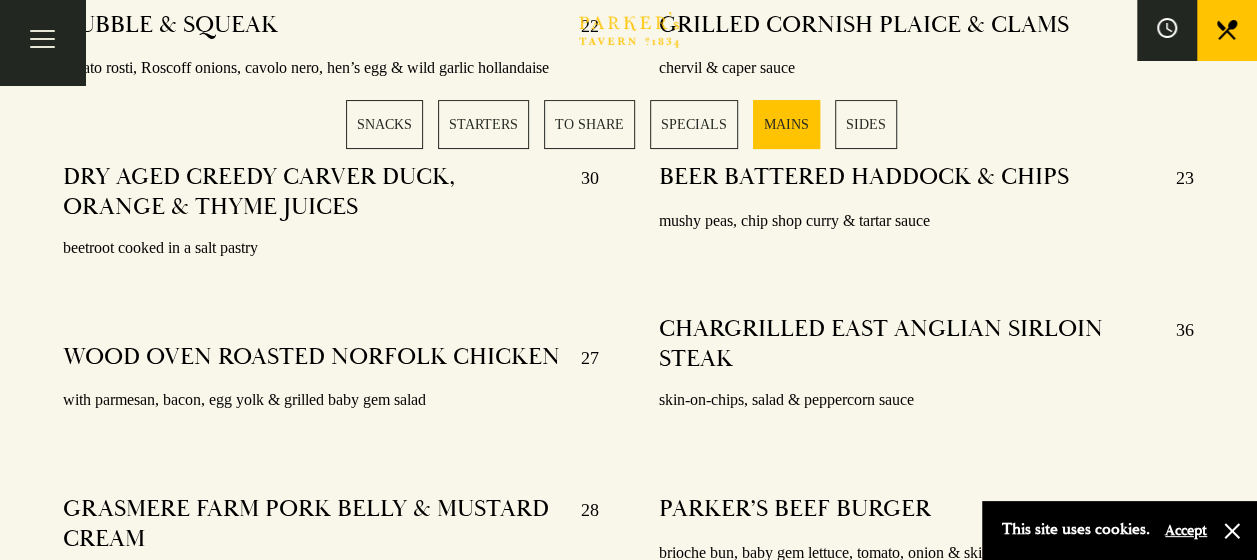 drag, startPoint x: 280, startPoint y: 353, endPoint x: 299, endPoint y: 353, distance: 19 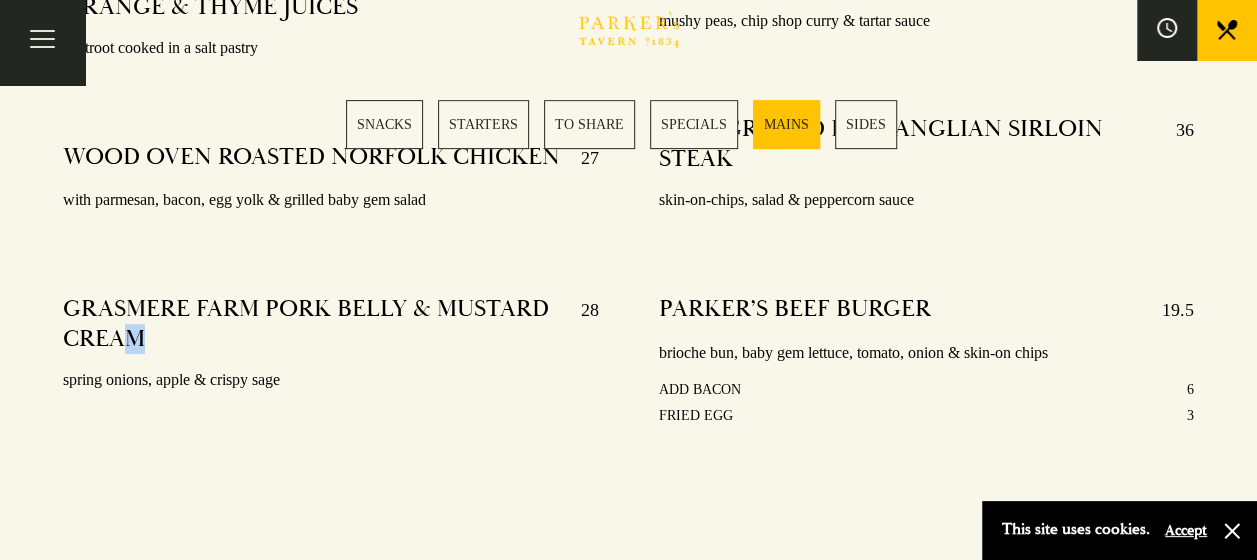 drag, startPoint x: 325, startPoint y: 348, endPoint x: 129, endPoint y: 332, distance: 196.65198 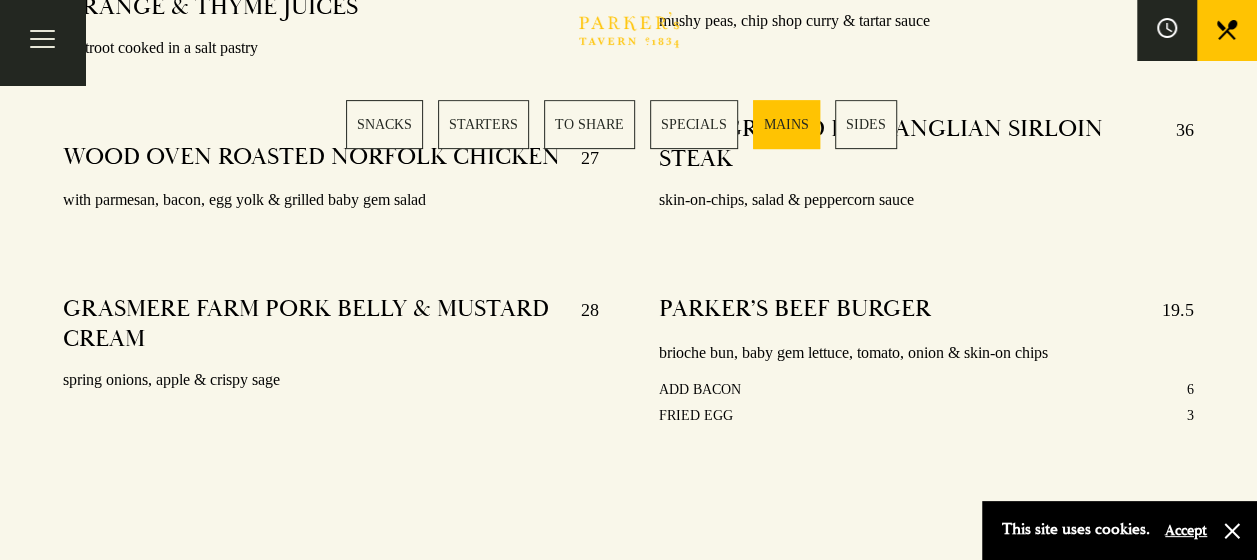 drag, startPoint x: 642, startPoint y: 323, endPoint x: 959, endPoint y: 346, distance: 317.83328 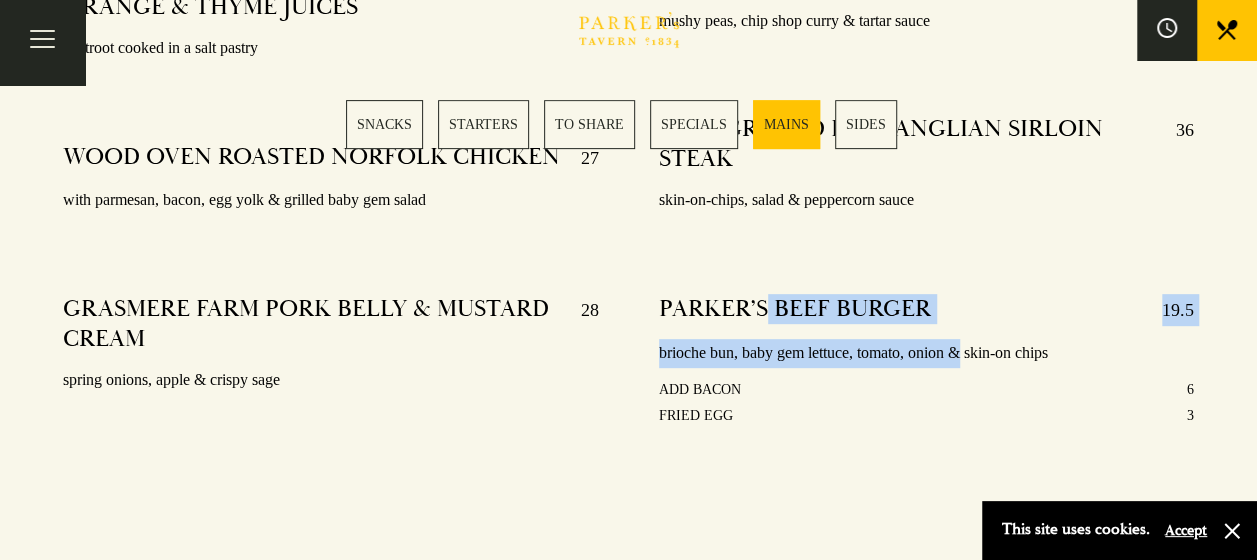 click on "PARKER’S BEEF BURGER 19.5 brioche bun, baby gem lettuce, tomato, onion & skin-on chips ADD BACON 6 FRIED EGG 3" at bounding box center (927, 361) 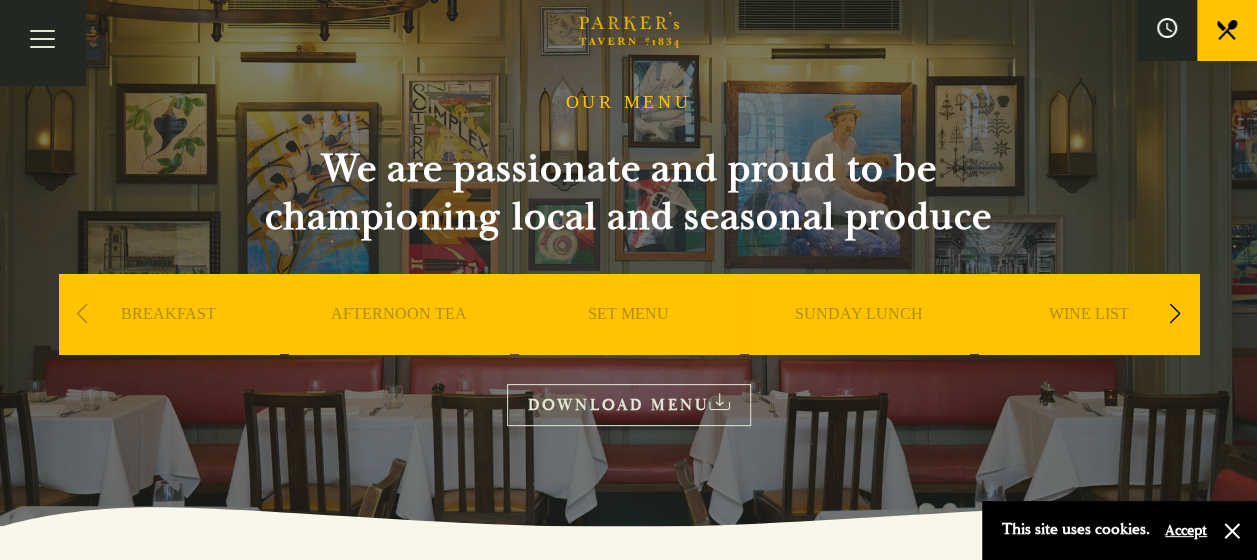 scroll, scrollTop: 0, scrollLeft: 0, axis: both 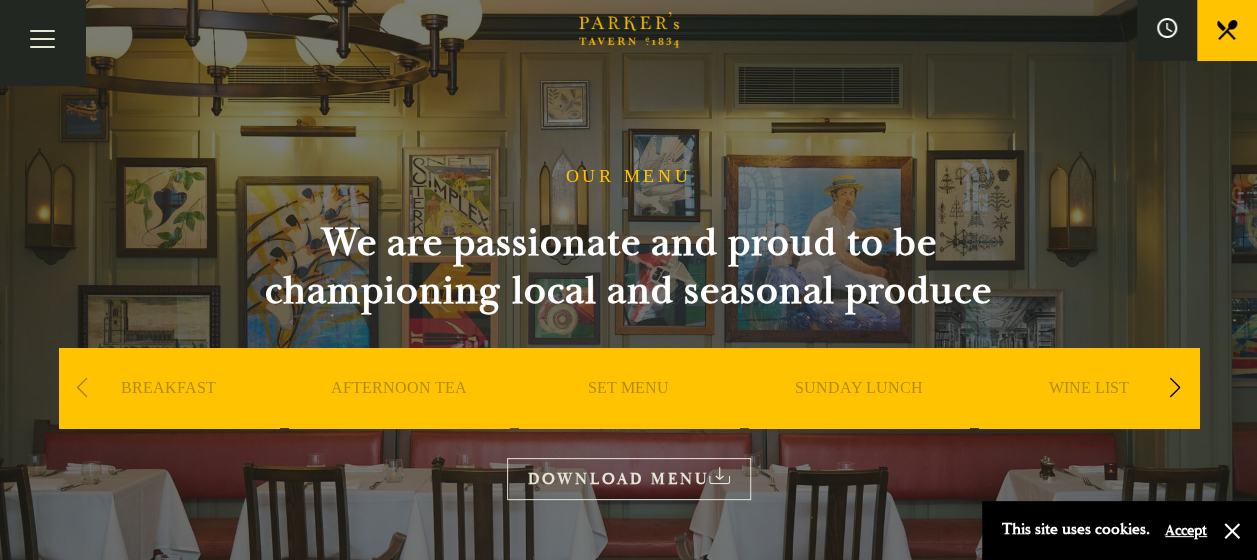 click at bounding box center (1175, 388) 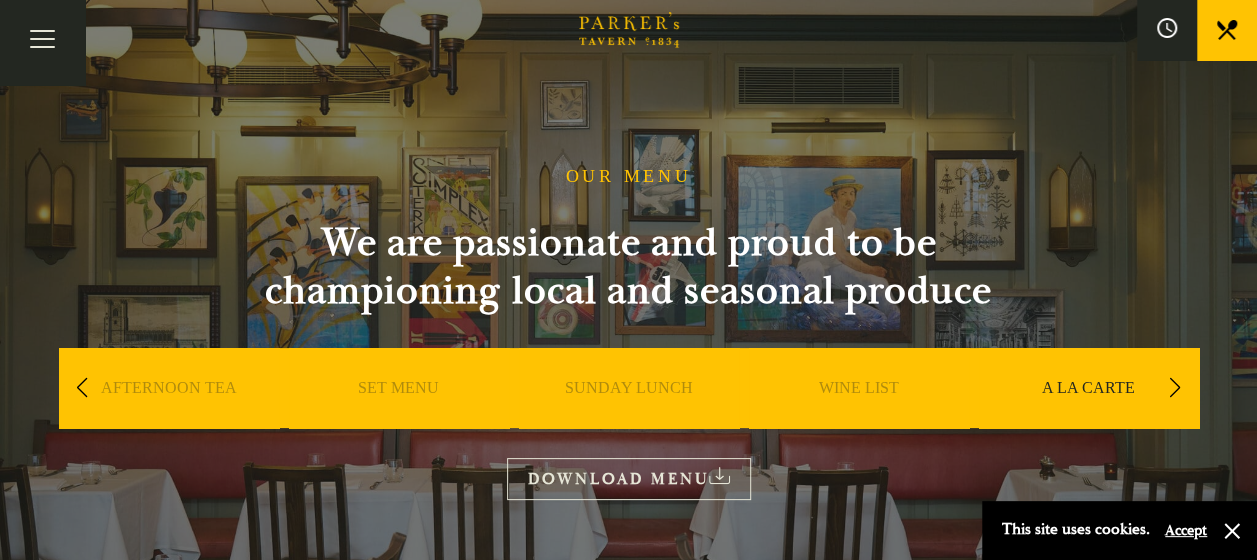click at bounding box center [1175, 388] 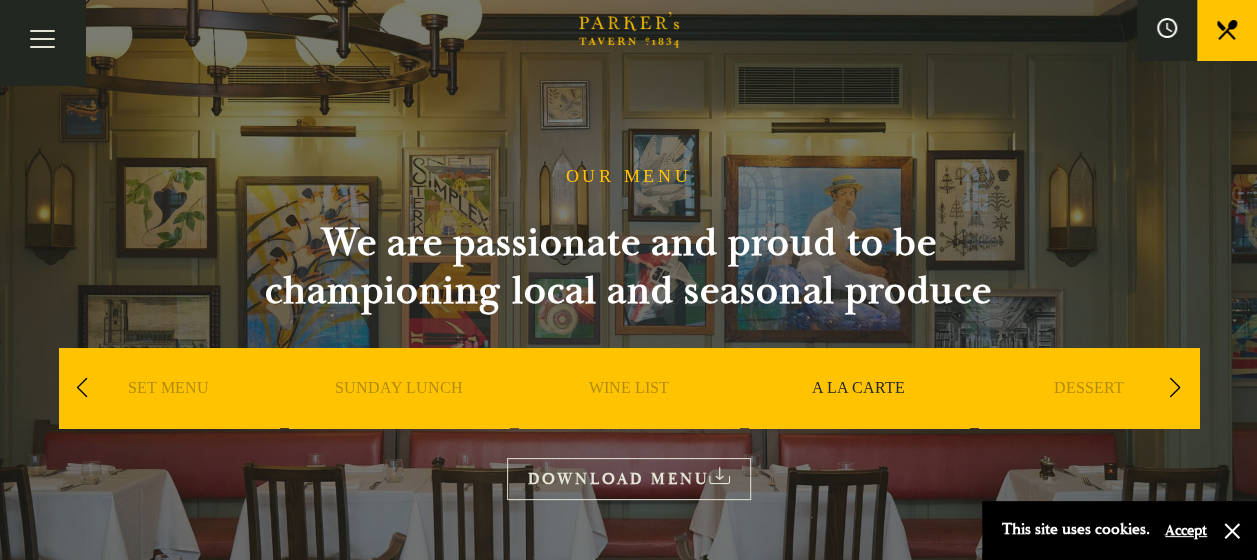 click at bounding box center (1175, 388) 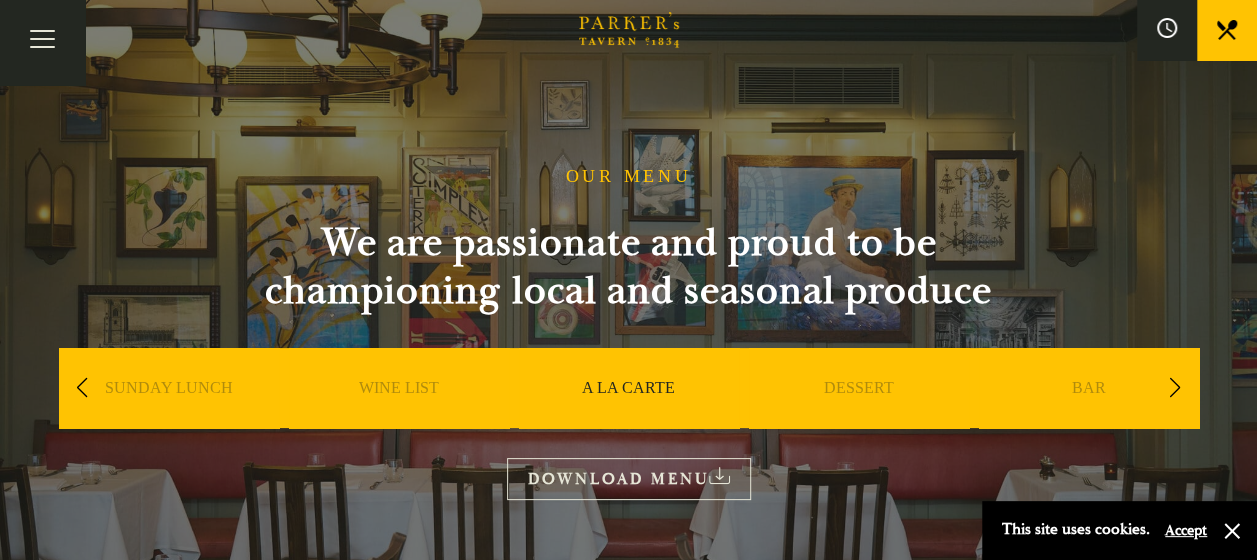 click at bounding box center [1175, 388] 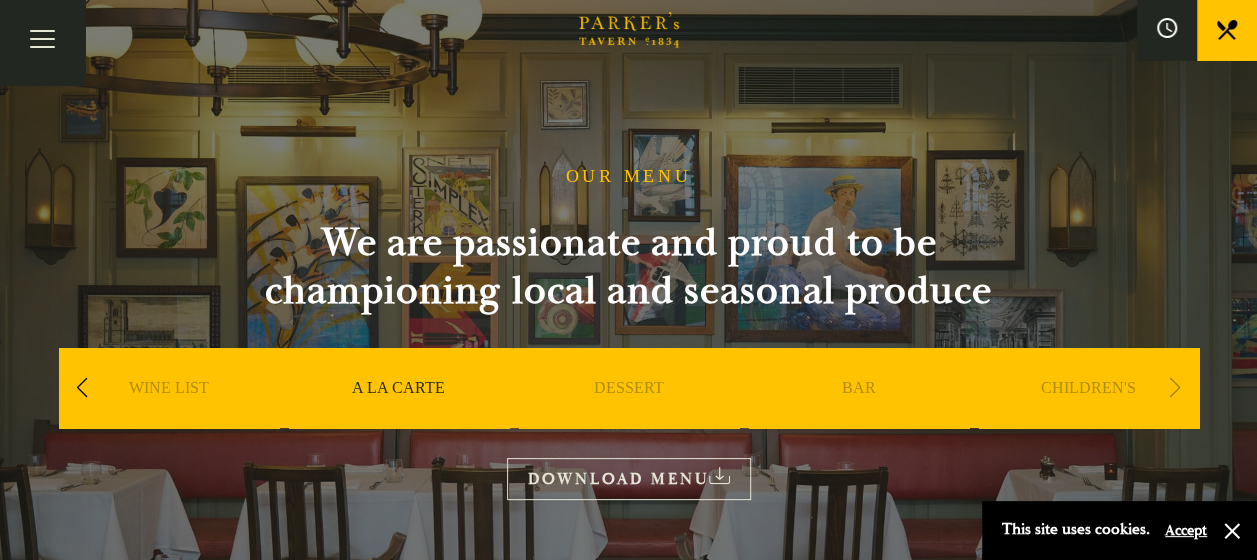 click at bounding box center (1175, 388) 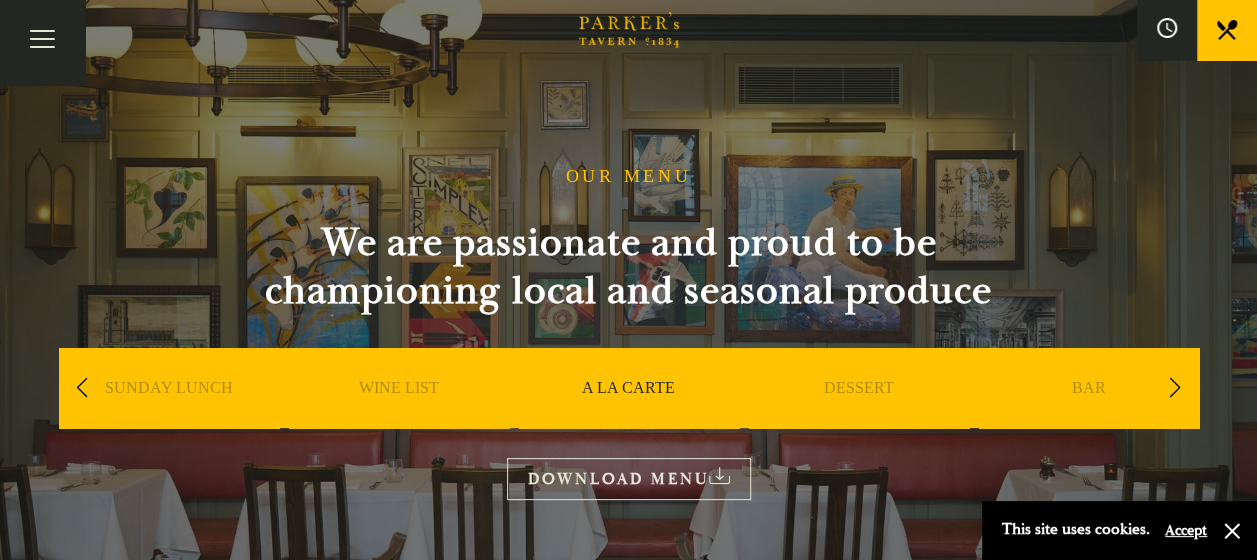 click at bounding box center [82, 388] 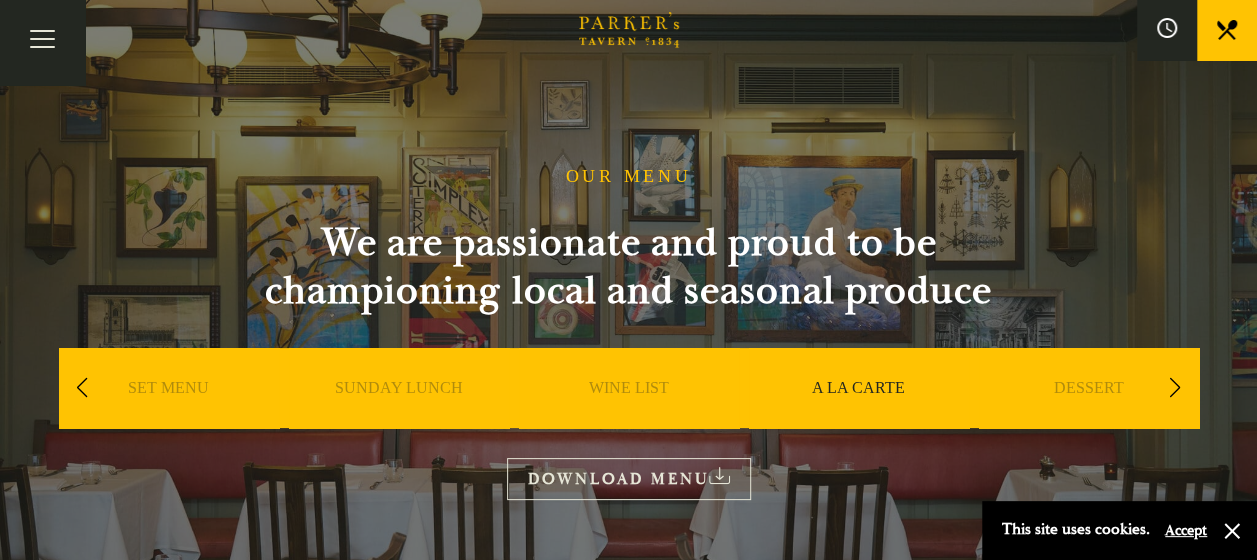 click on "SET MENU" at bounding box center (168, 418) 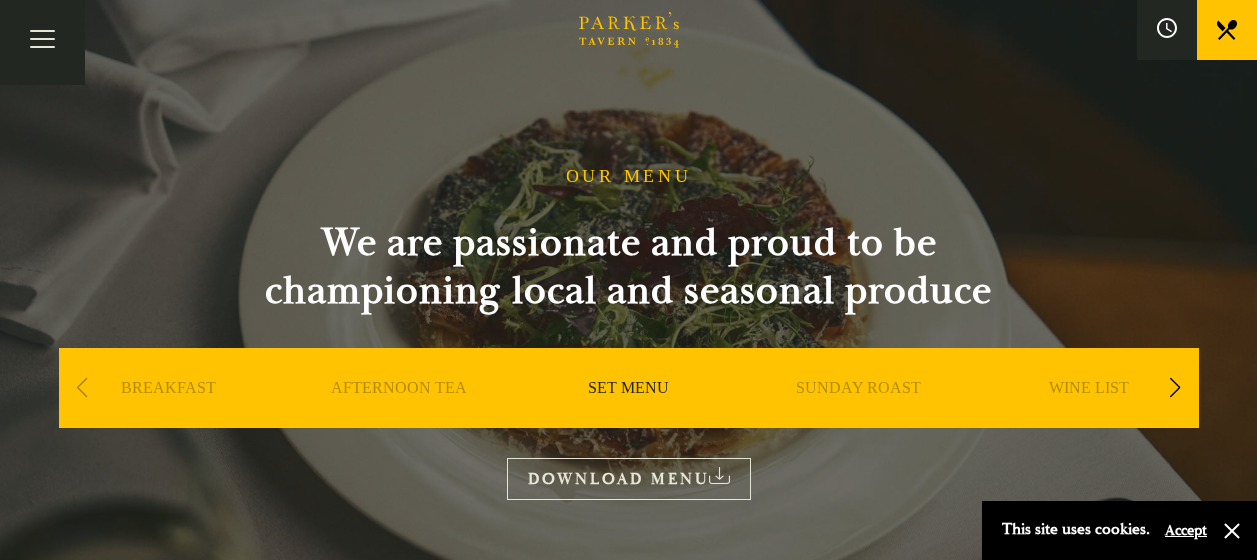 scroll, scrollTop: 0, scrollLeft: 0, axis: both 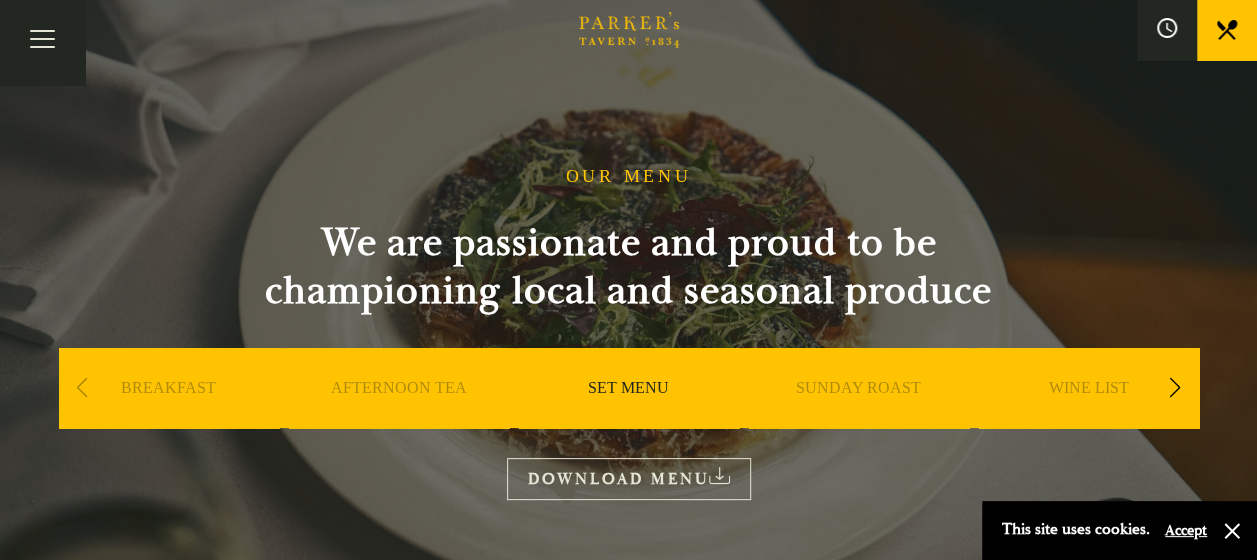 click on "DOWNLOAD MENU" at bounding box center (629, 479) 